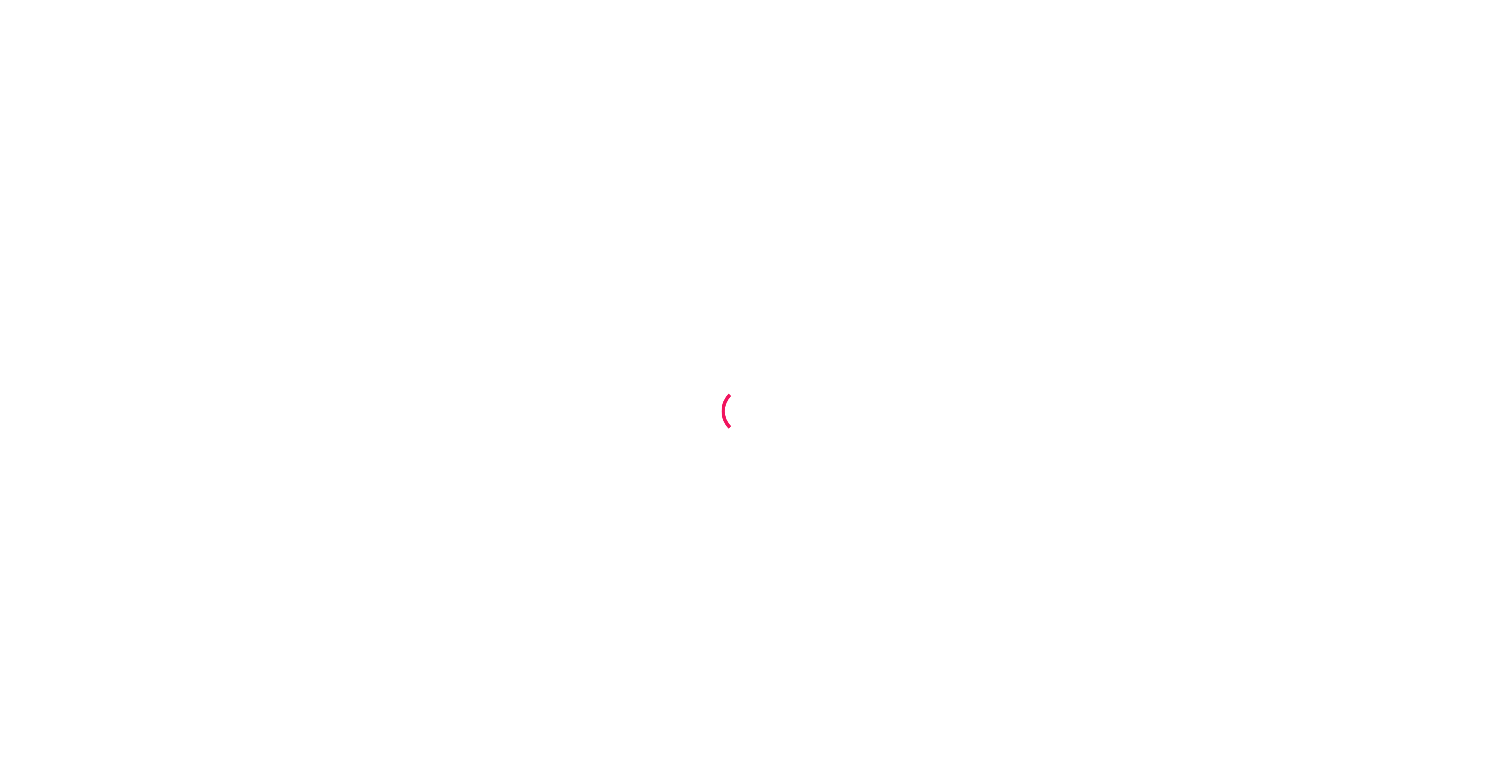 scroll, scrollTop: 0, scrollLeft: 0, axis: both 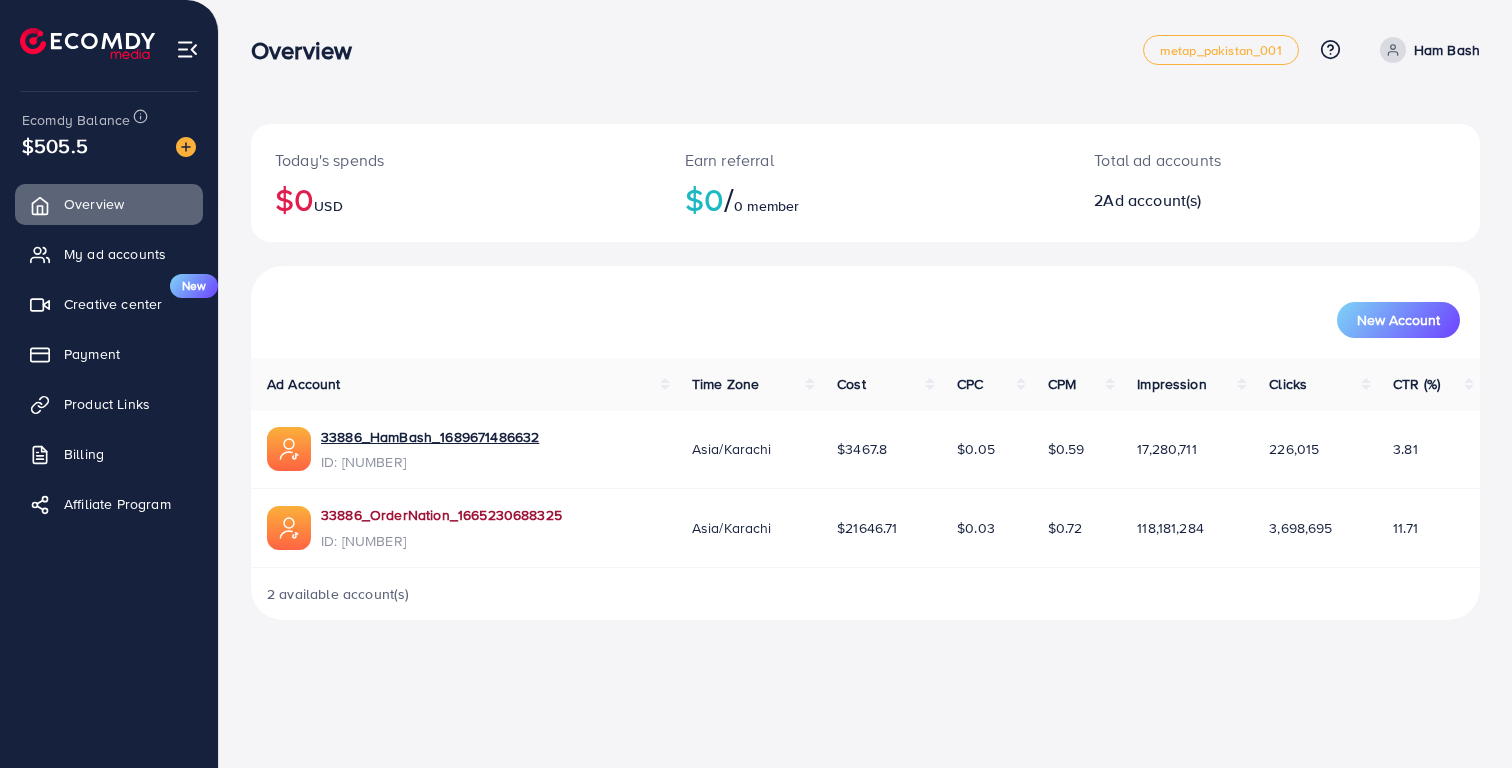 click on "33886_OrderNation_1665230688325" at bounding box center [441, 515] 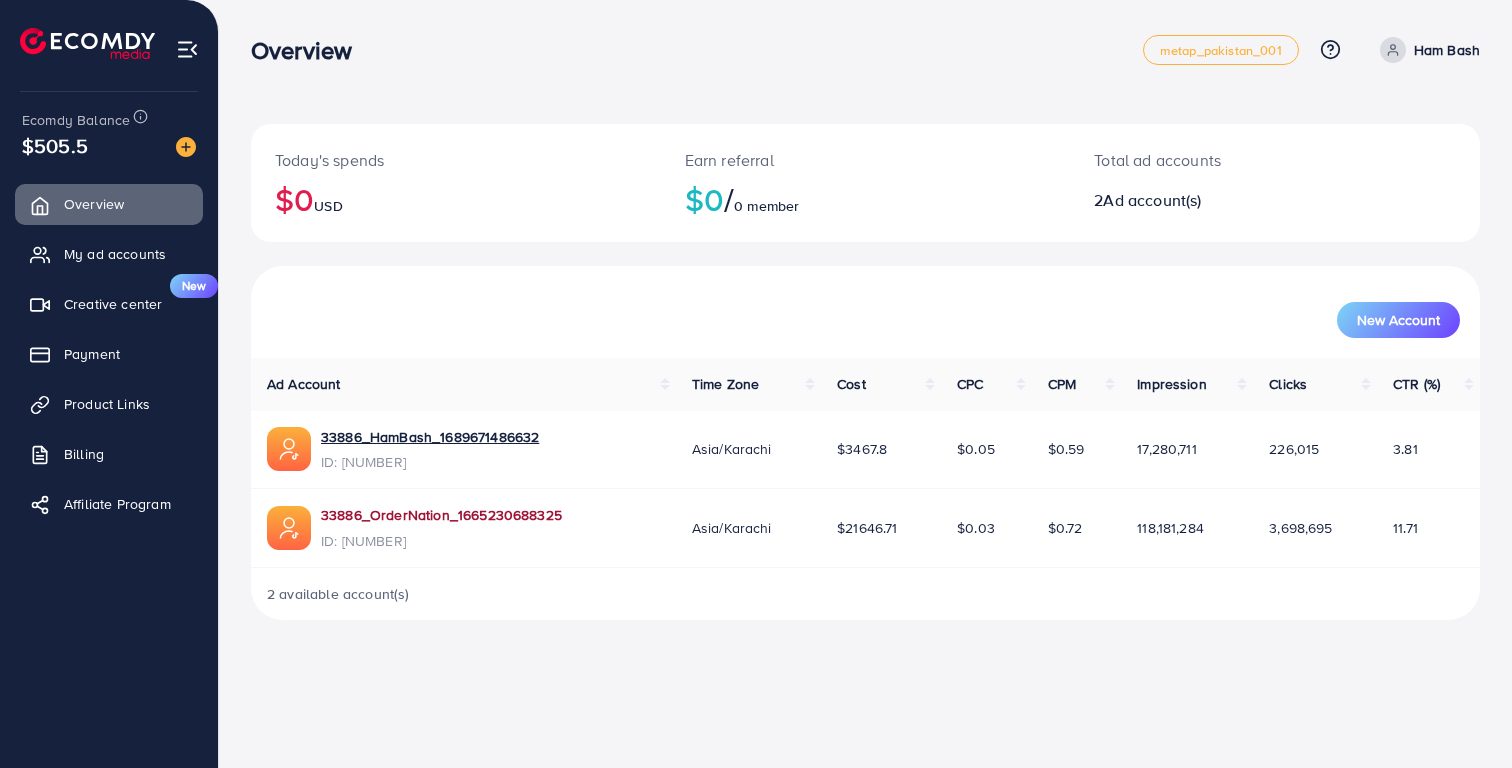click on "33886_OrderNation_1665230688325" at bounding box center [441, 515] 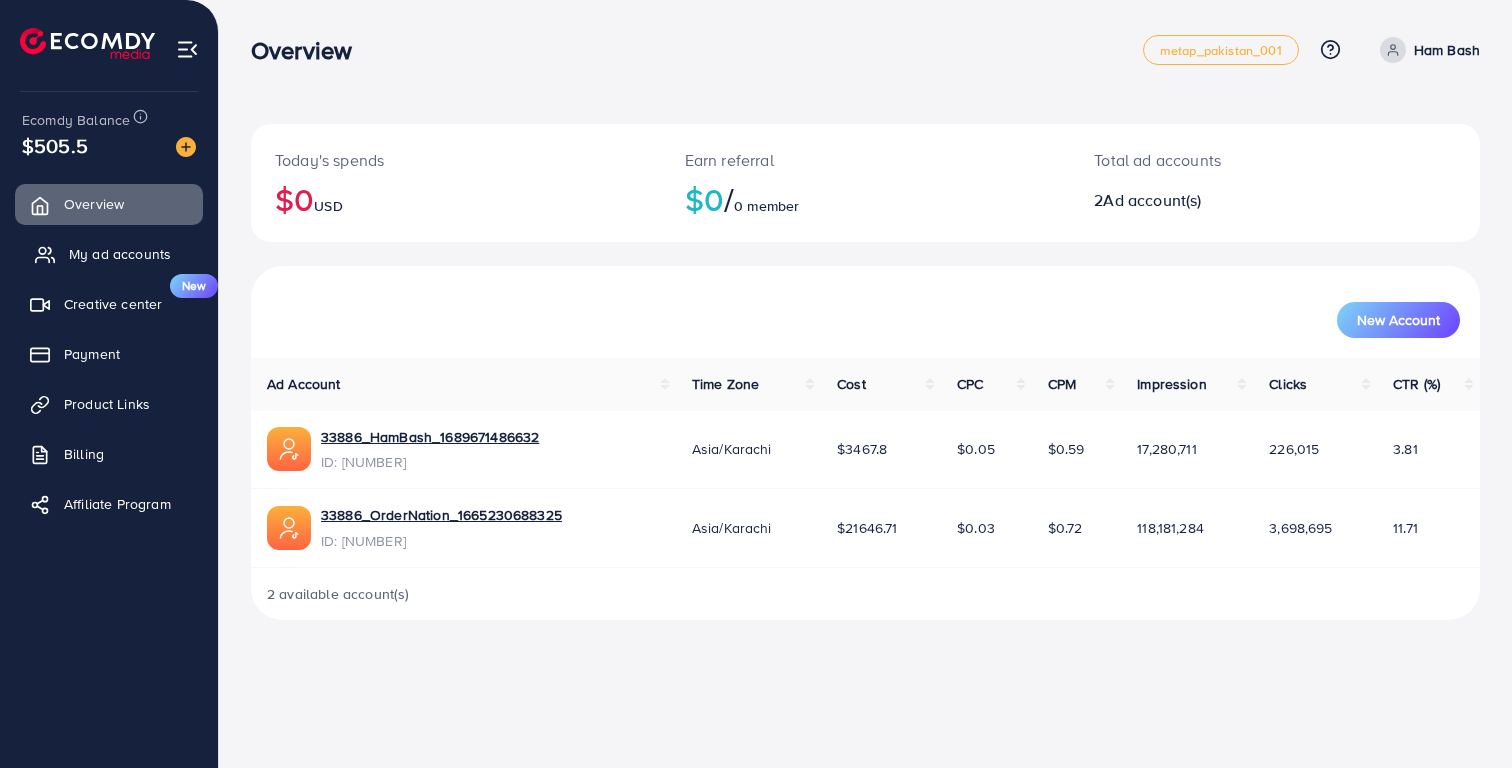 click on "My ad accounts" at bounding box center (109, 254) 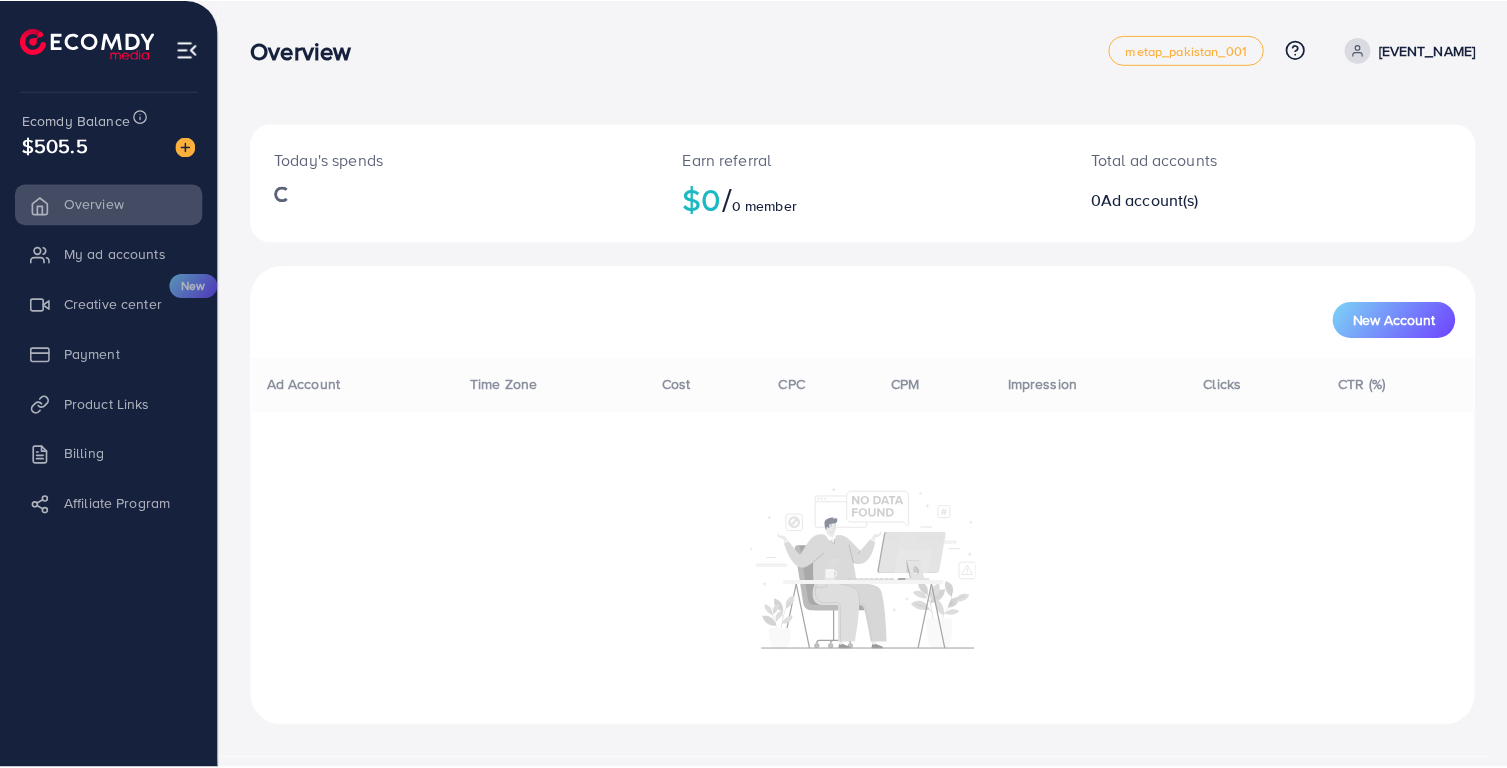 scroll, scrollTop: 0, scrollLeft: 0, axis: both 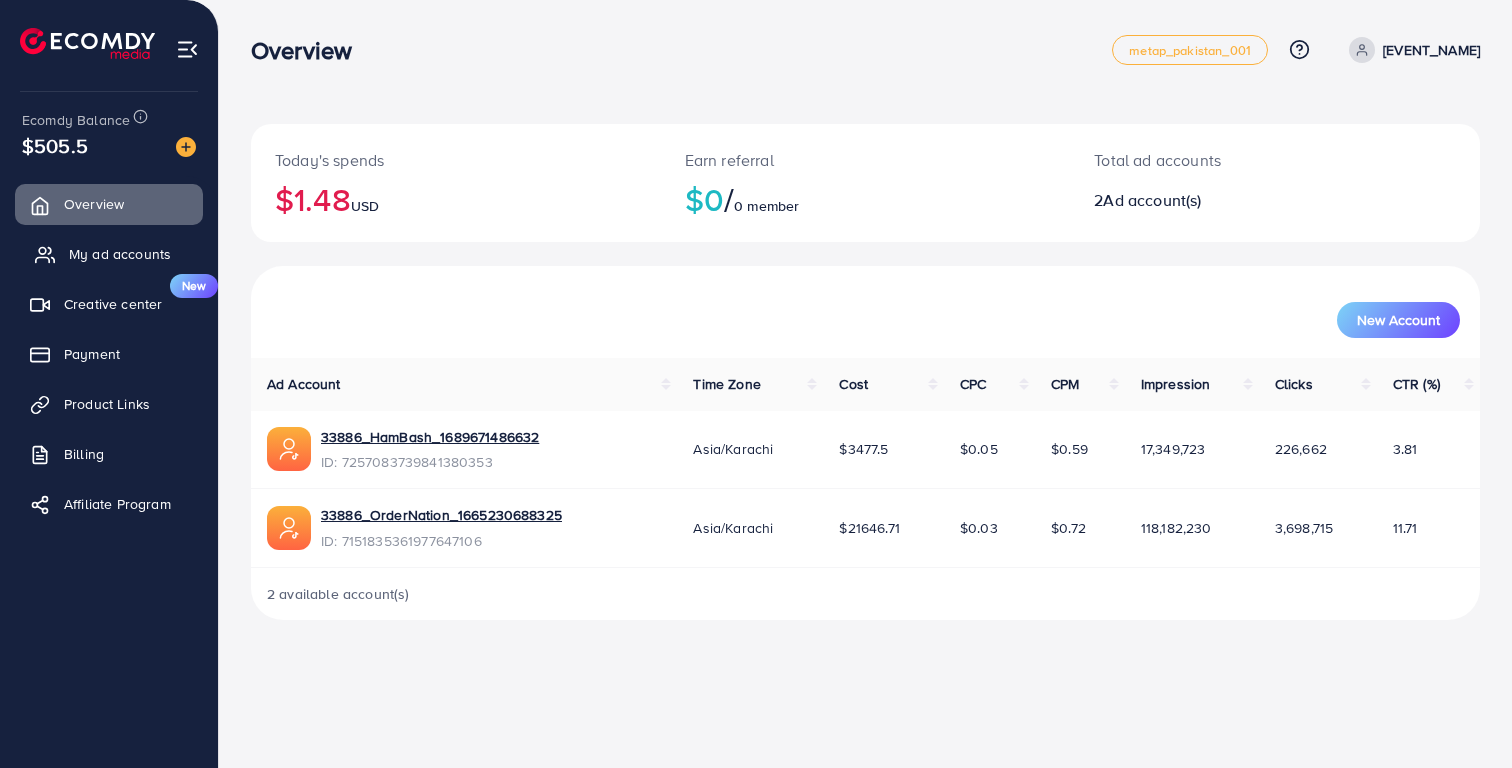 click on "My ad accounts" at bounding box center [120, 254] 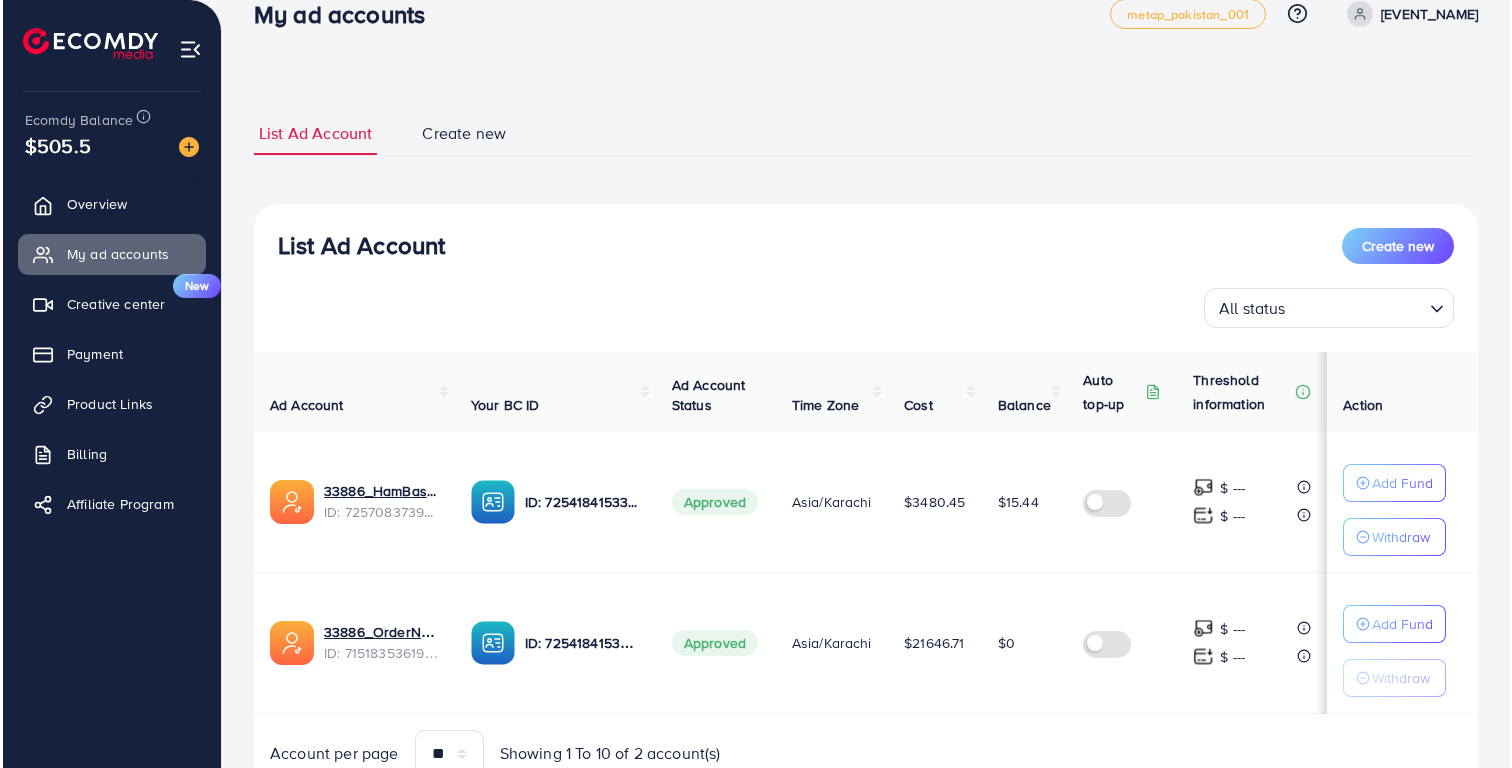 scroll, scrollTop: 125, scrollLeft: 0, axis: vertical 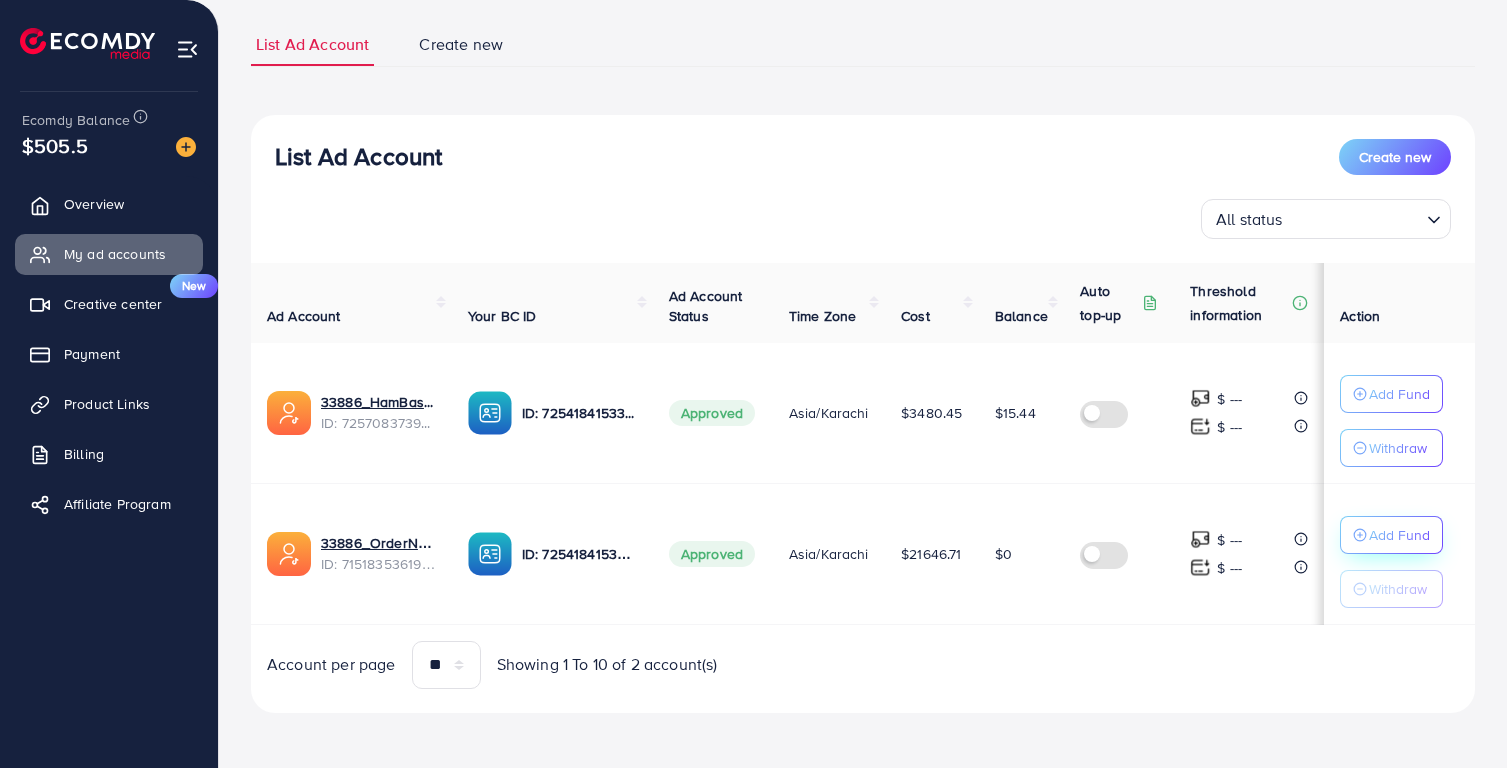 click on "Add Fund" at bounding box center [1399, 394] 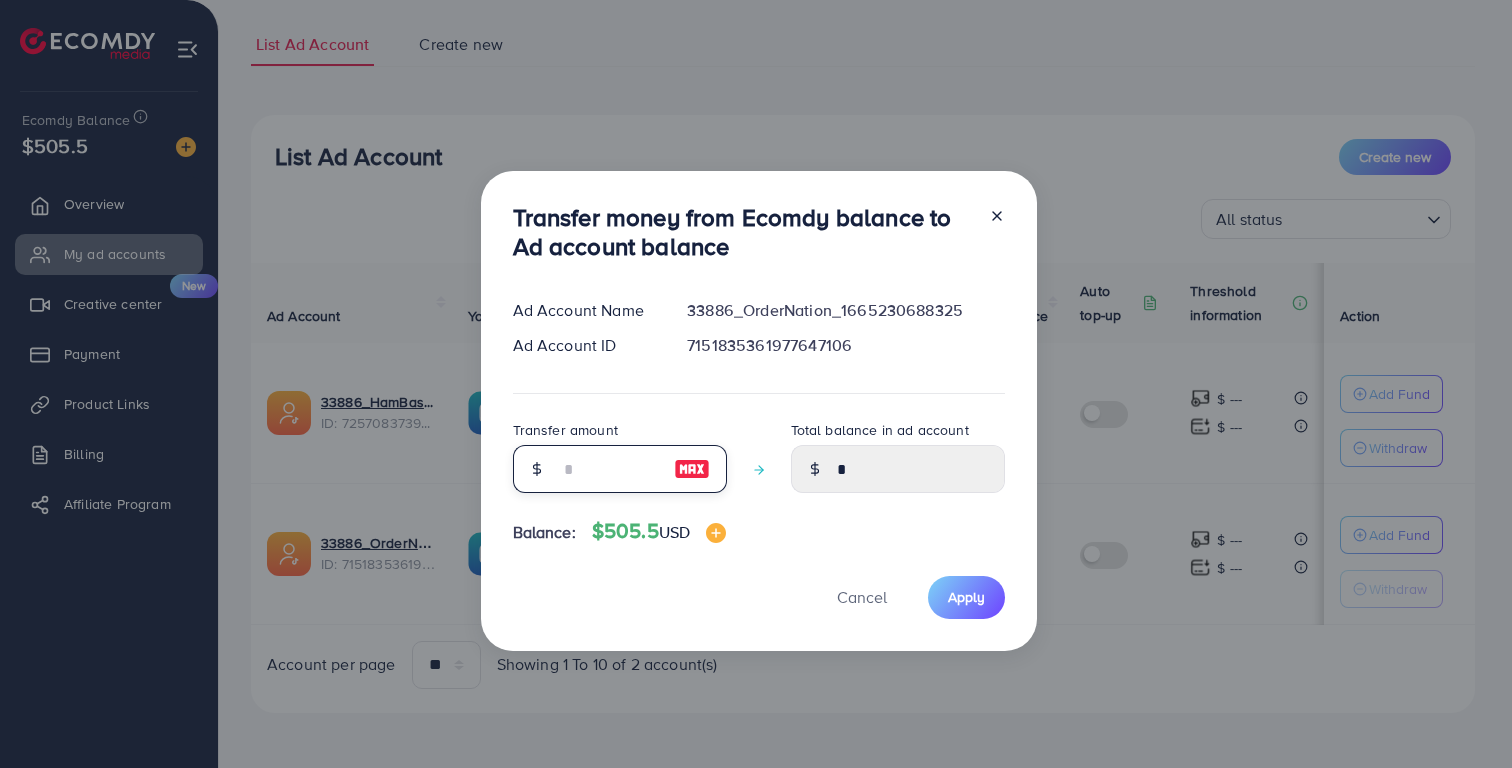 click at bounding box center [609, 469] 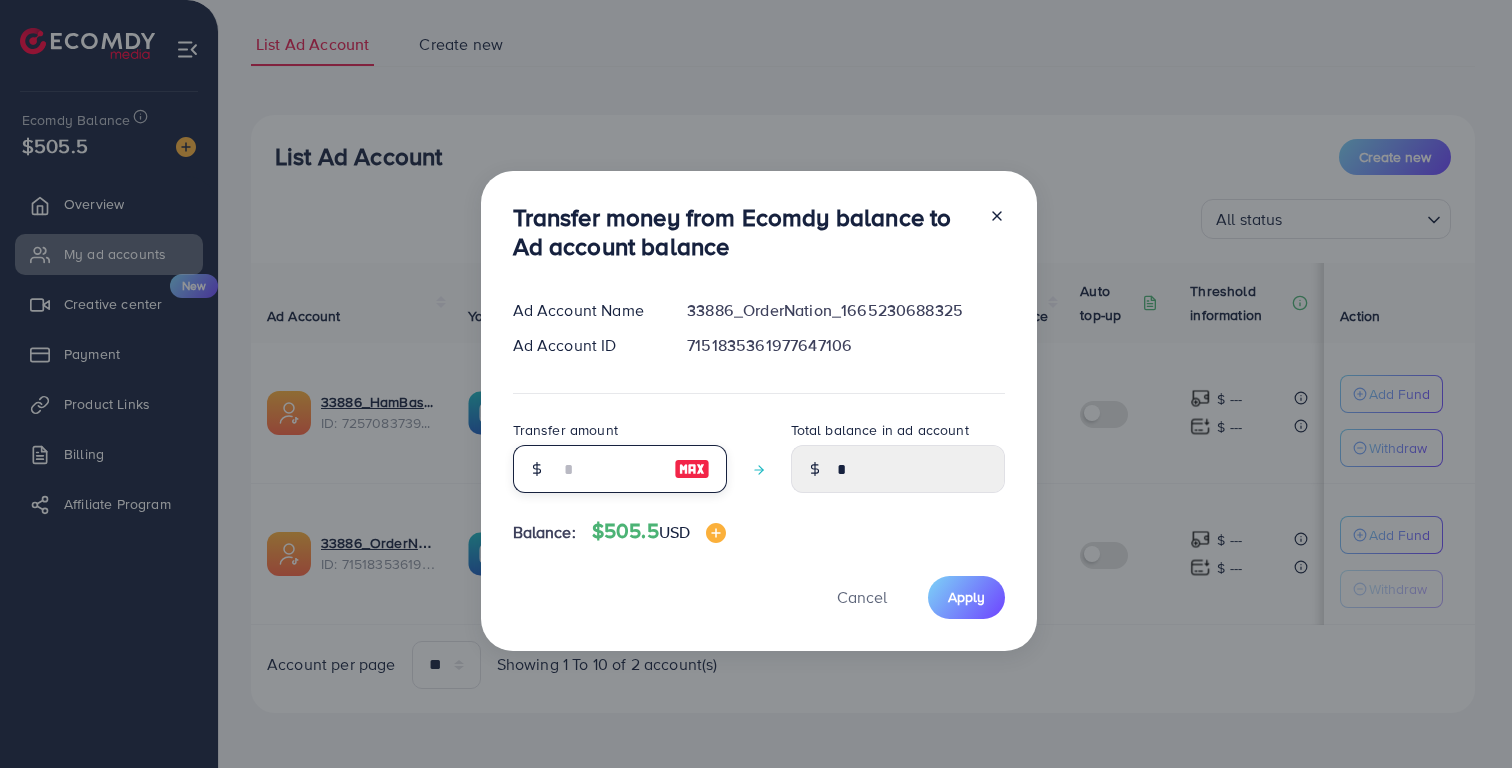 type on "*" 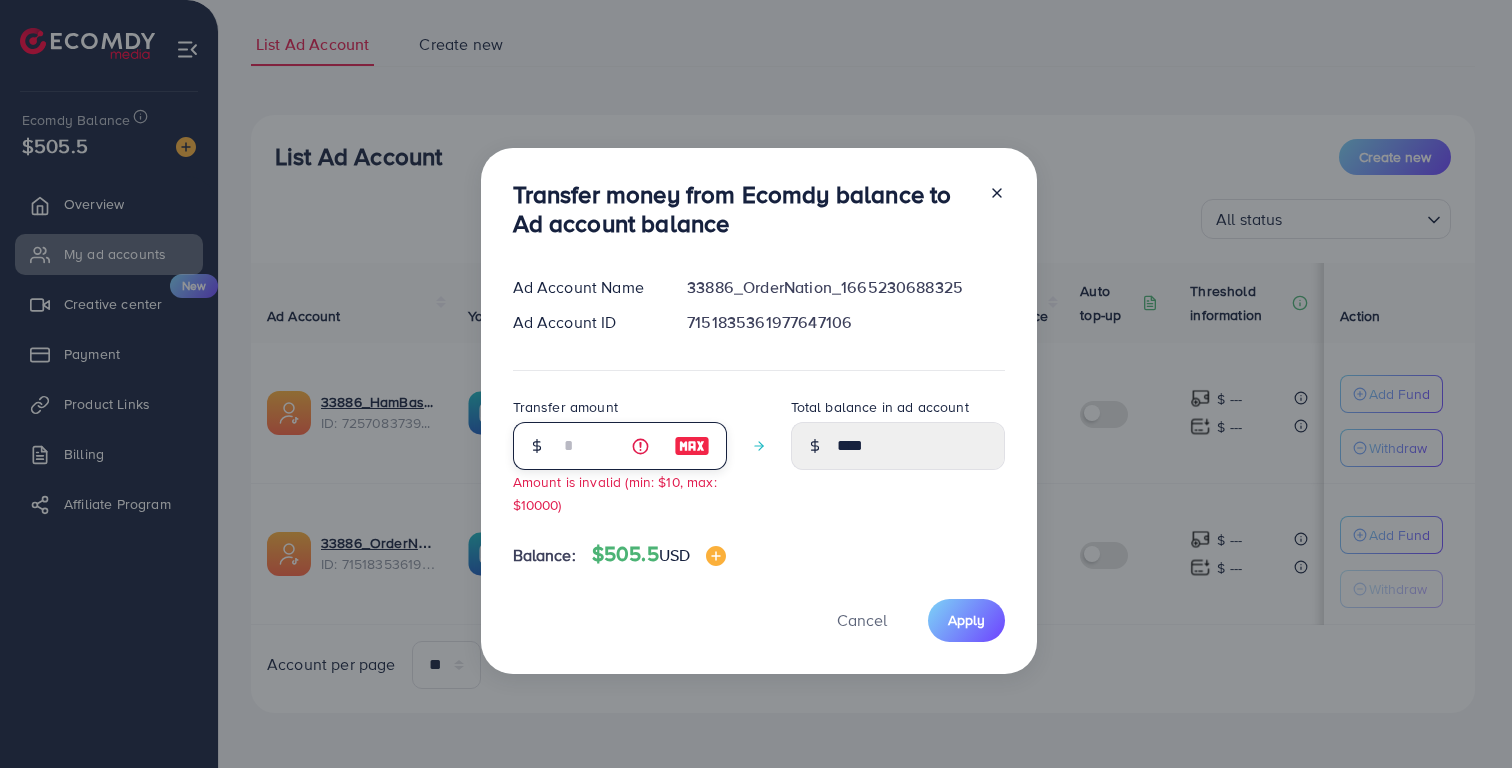 type on "**" 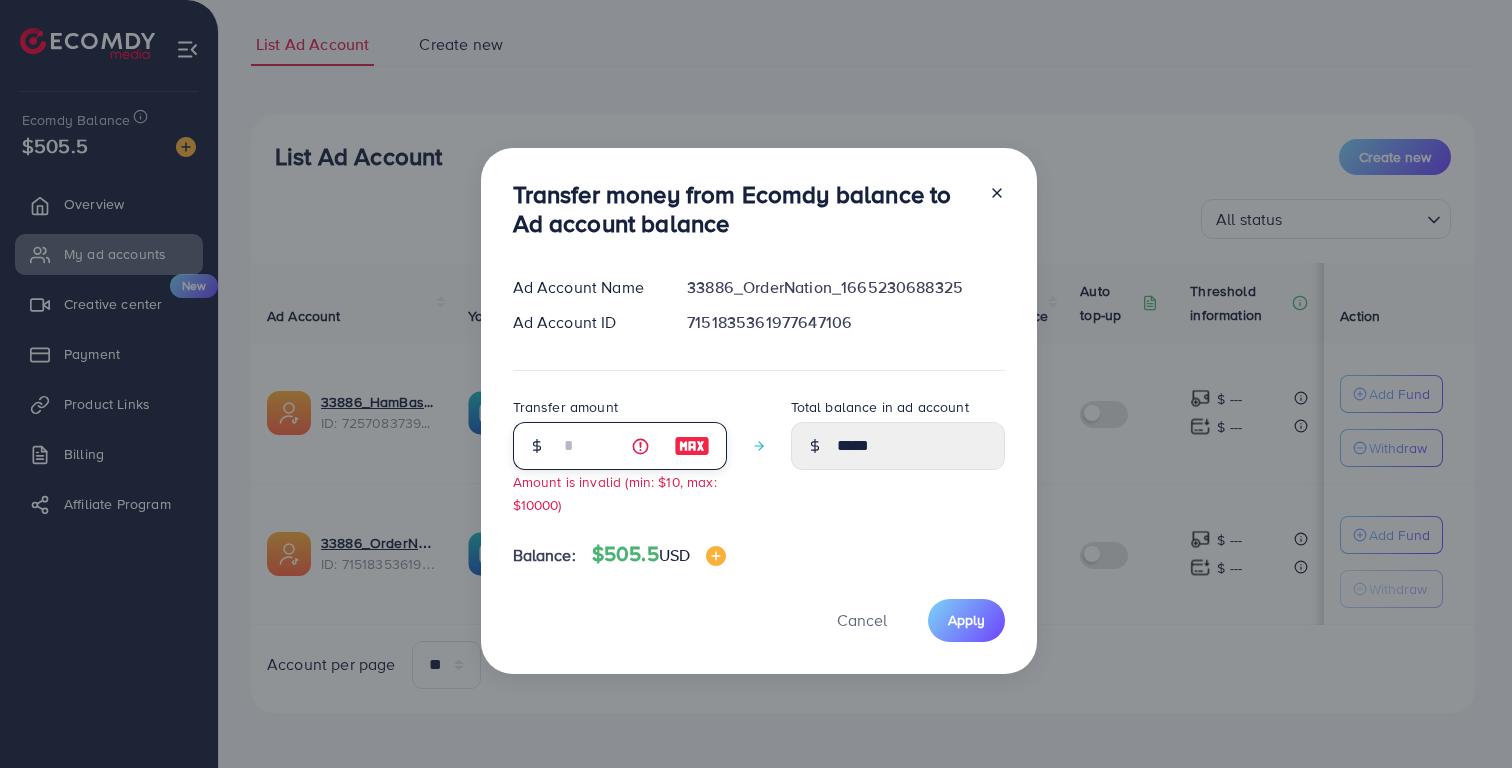 type on "***" 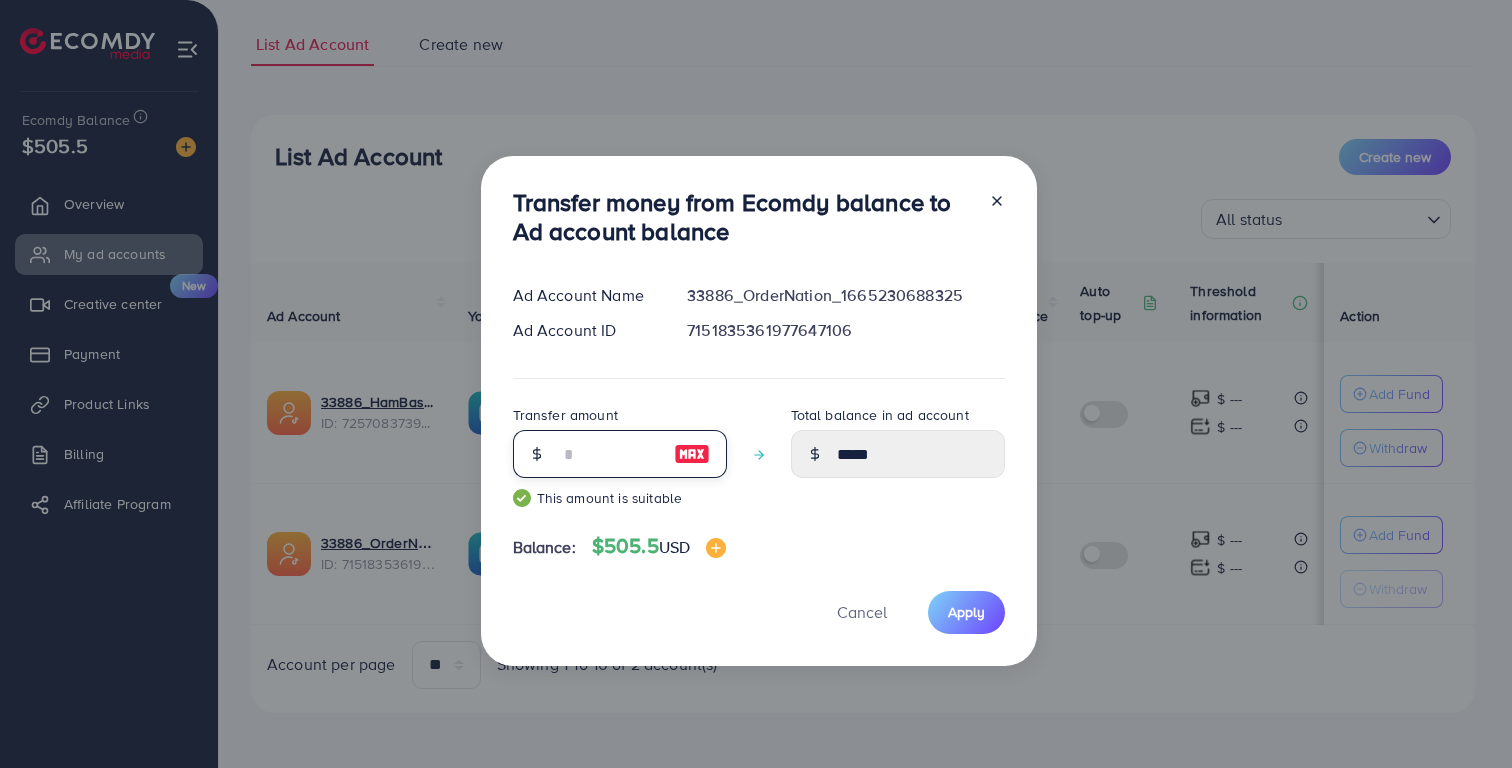 type on "******" 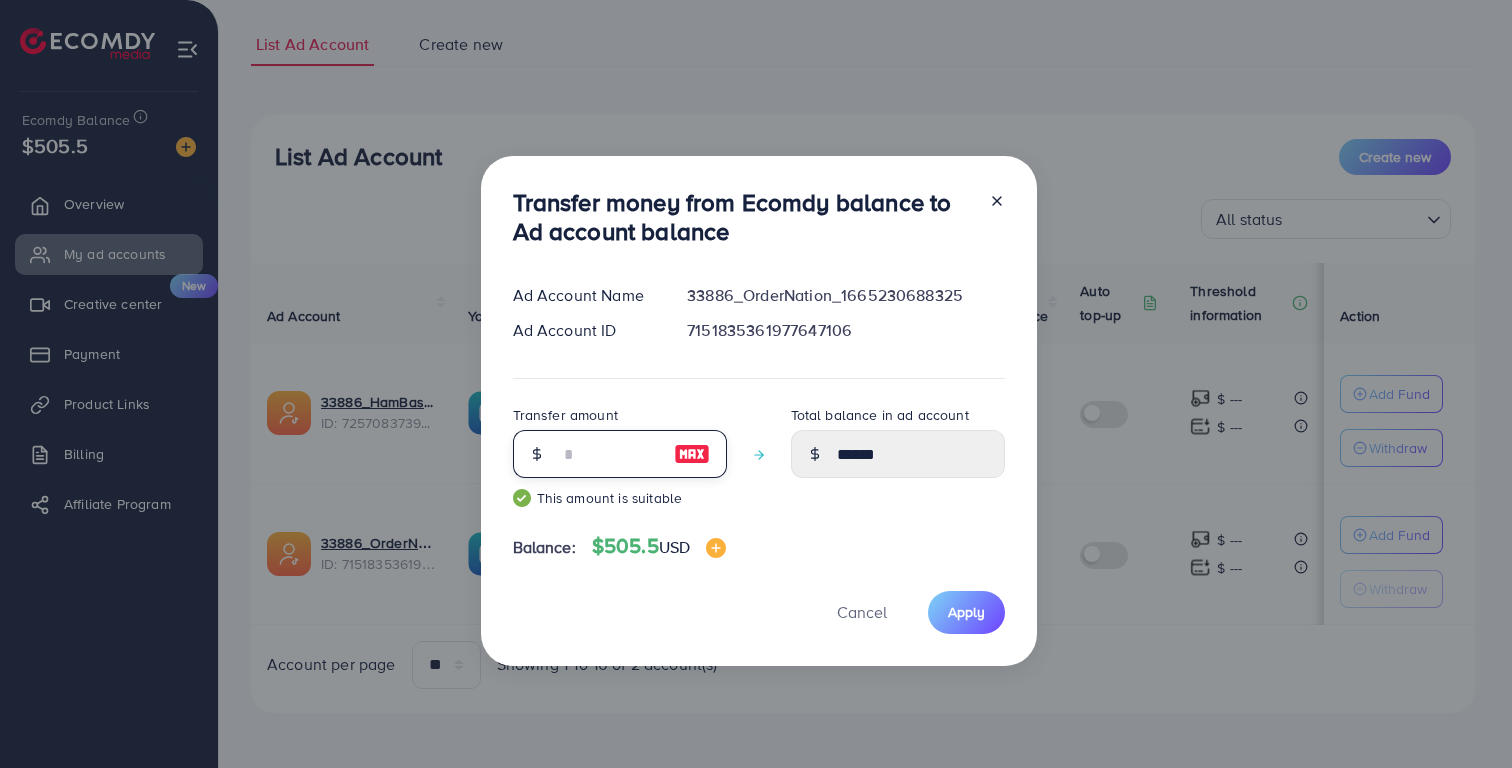 type on "***" 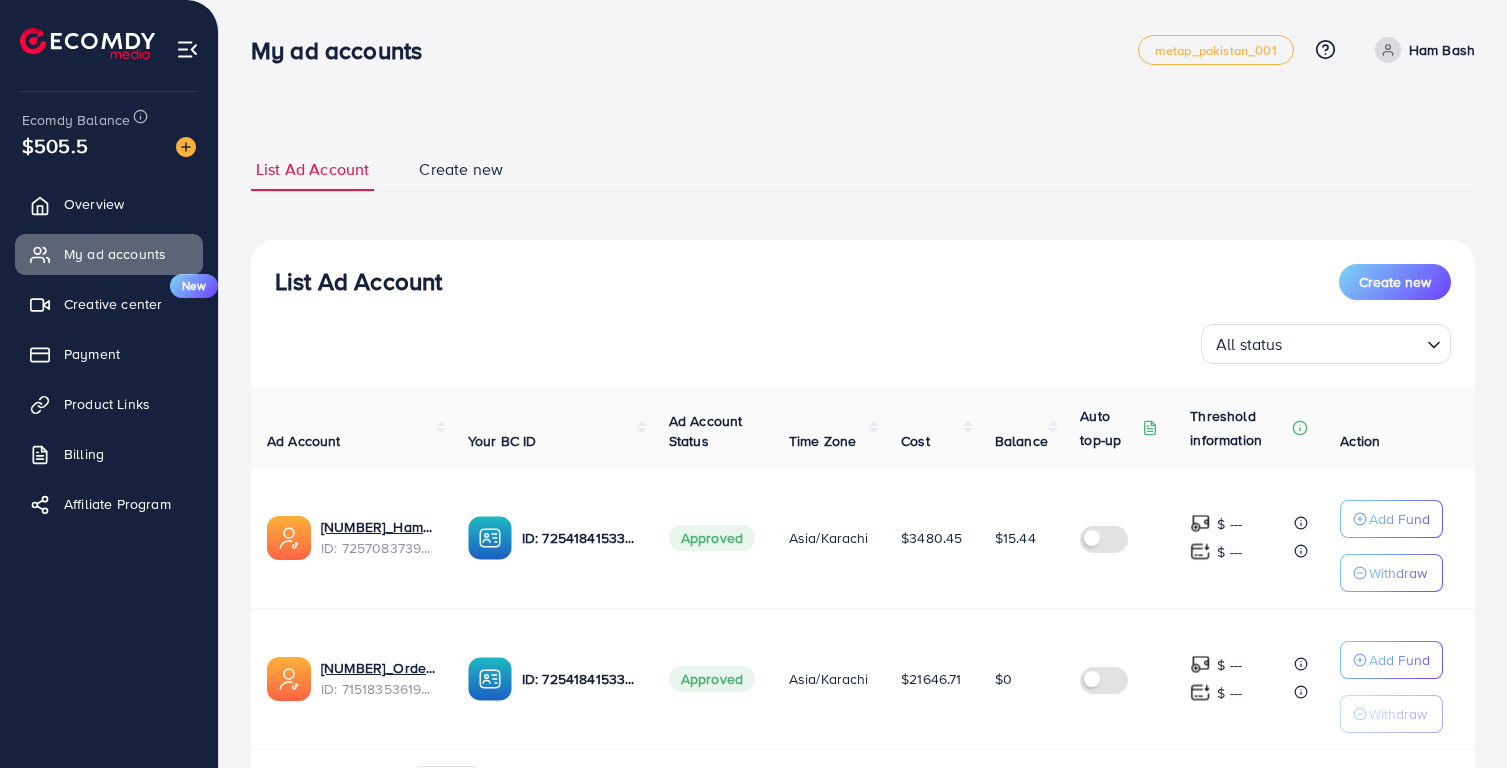 scroll, scrollTop: 125, scrollLeft: 0, axis: vertical 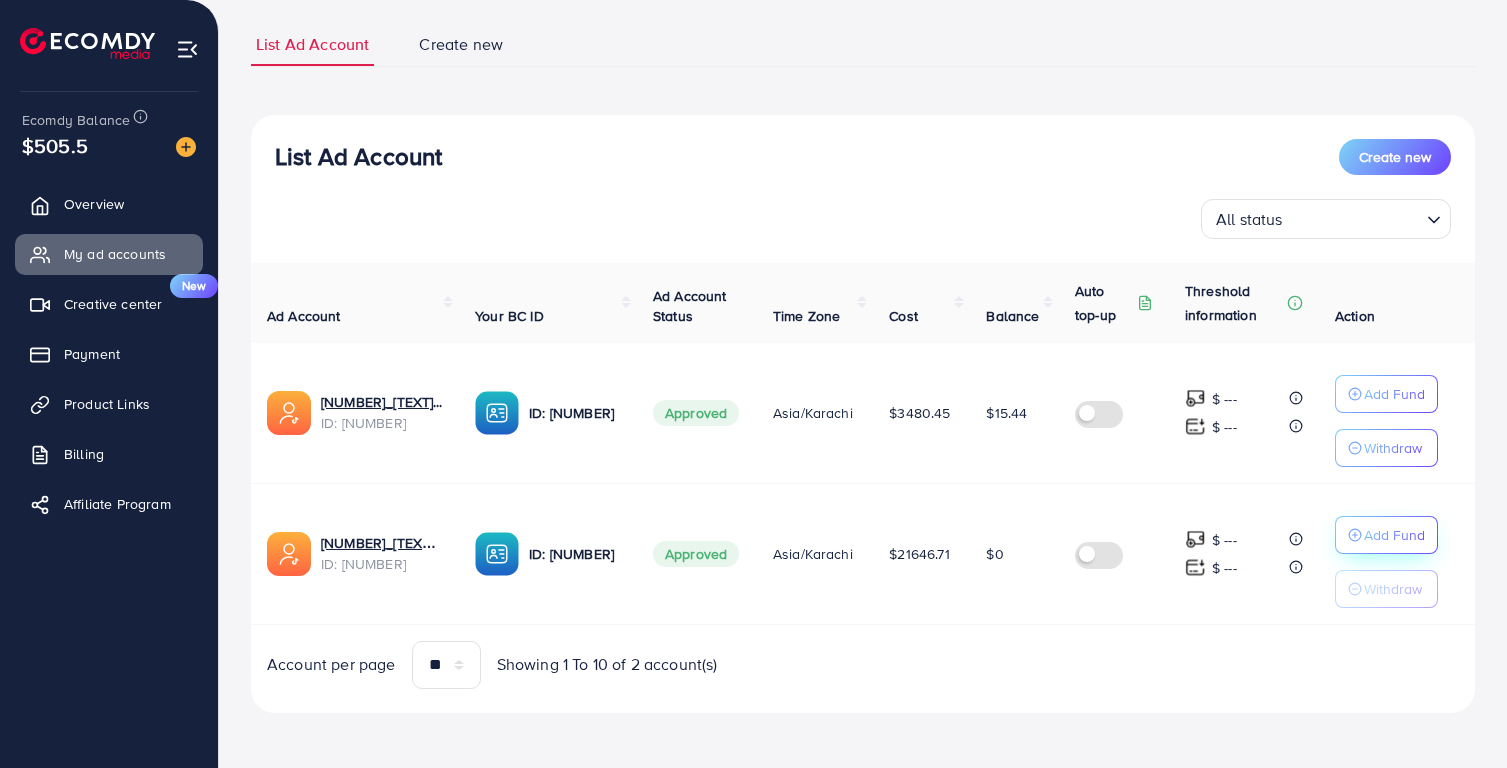 click on "Add Fund" at bounding box center (1394, 394) 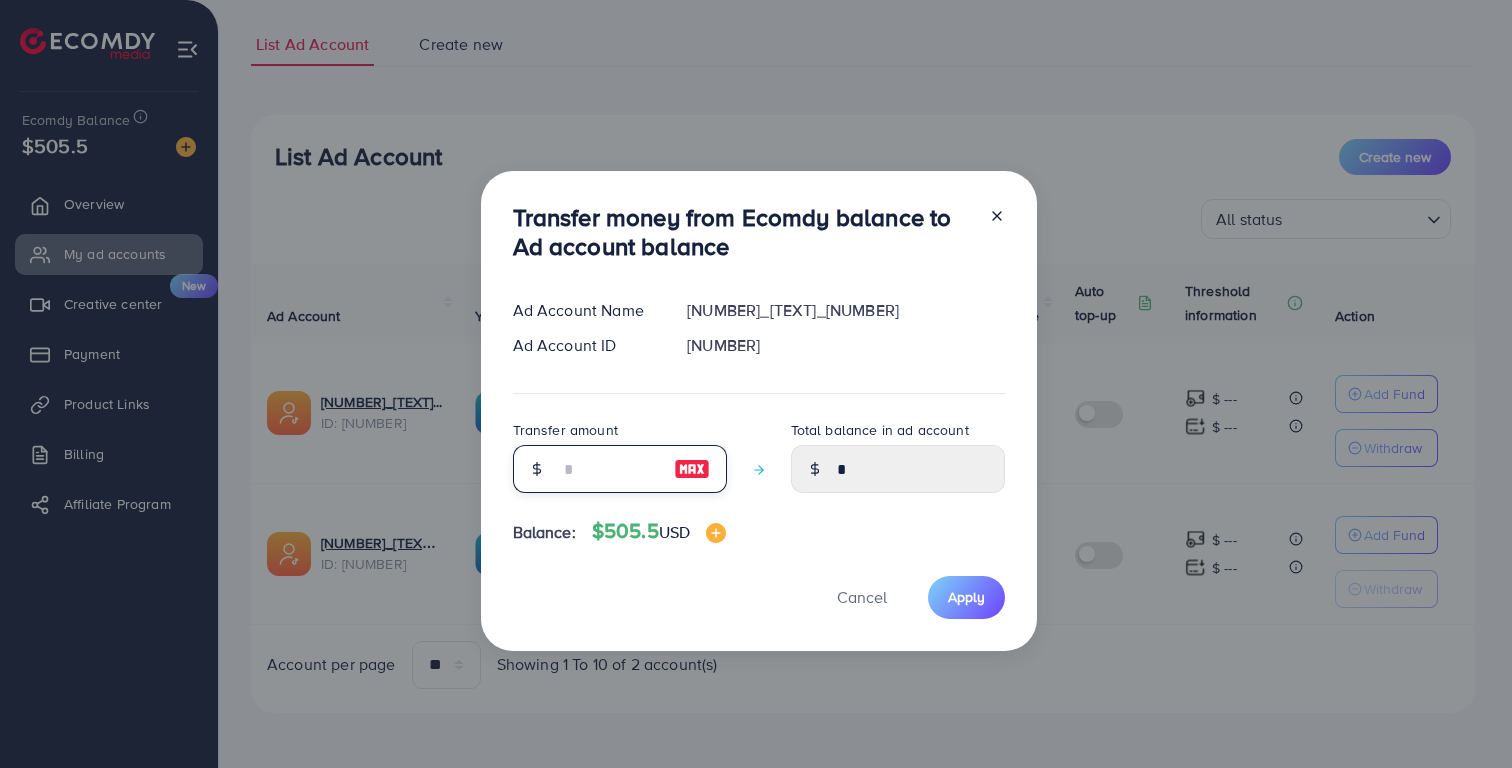 click at bounding box center [609, 469] 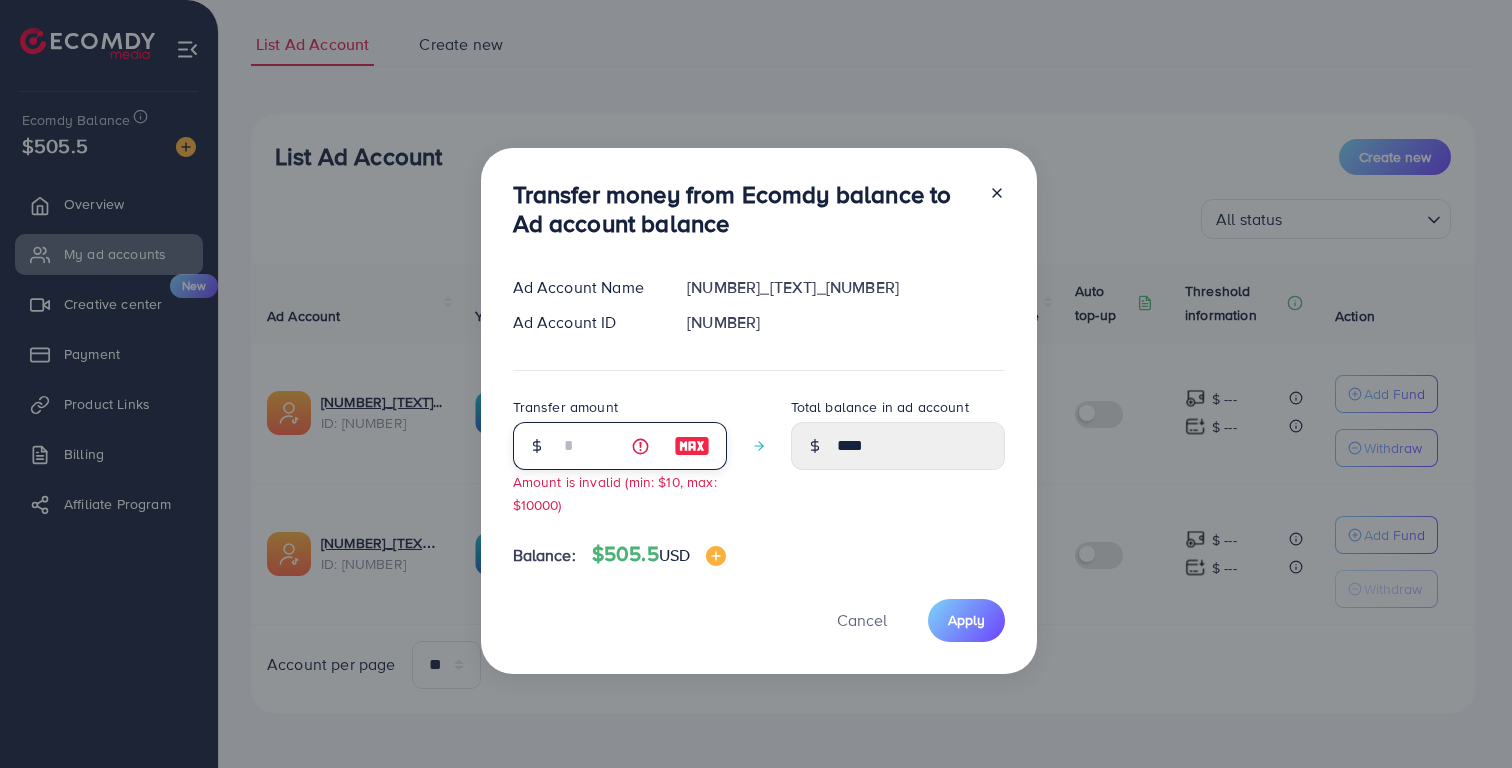 type on "**" 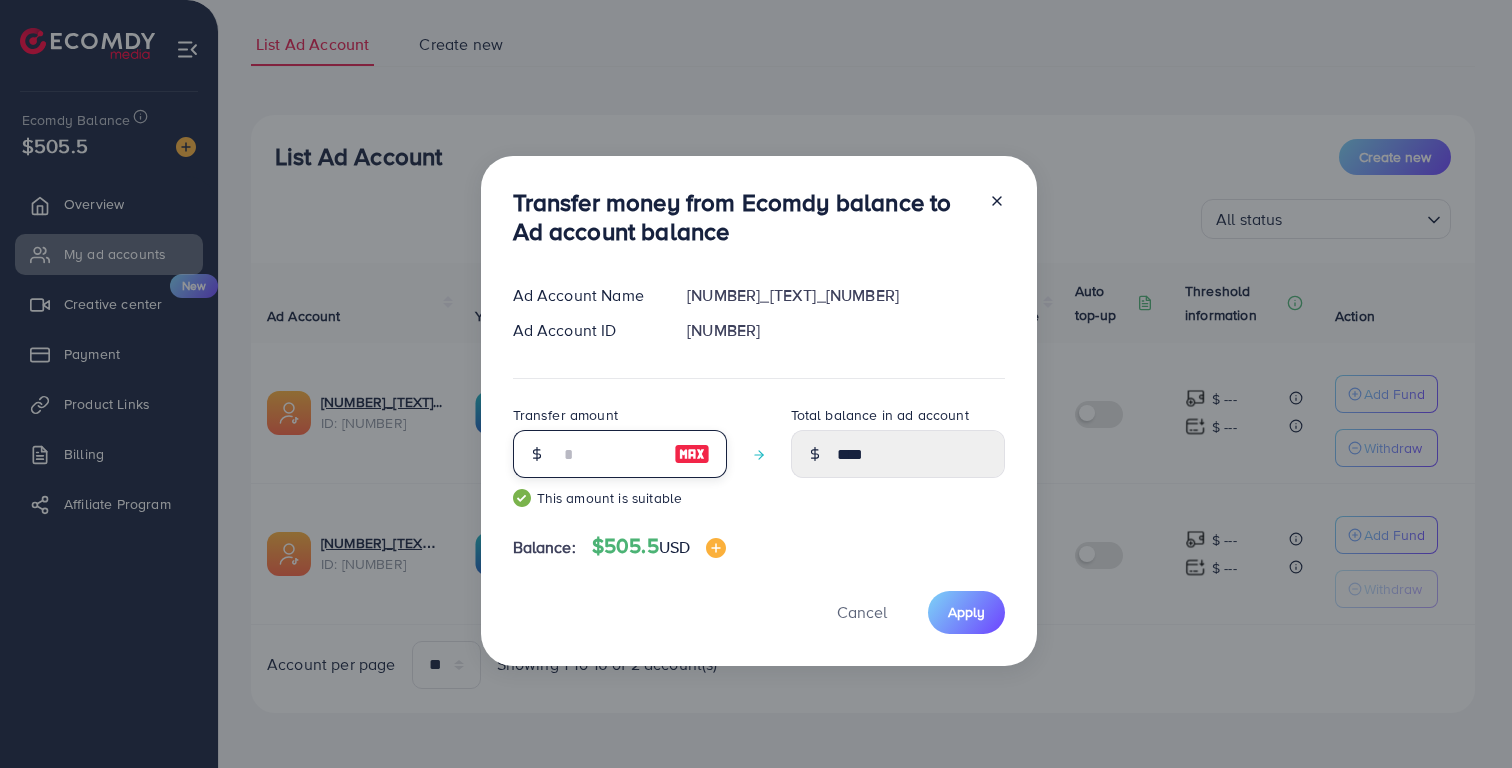 type on "*****" 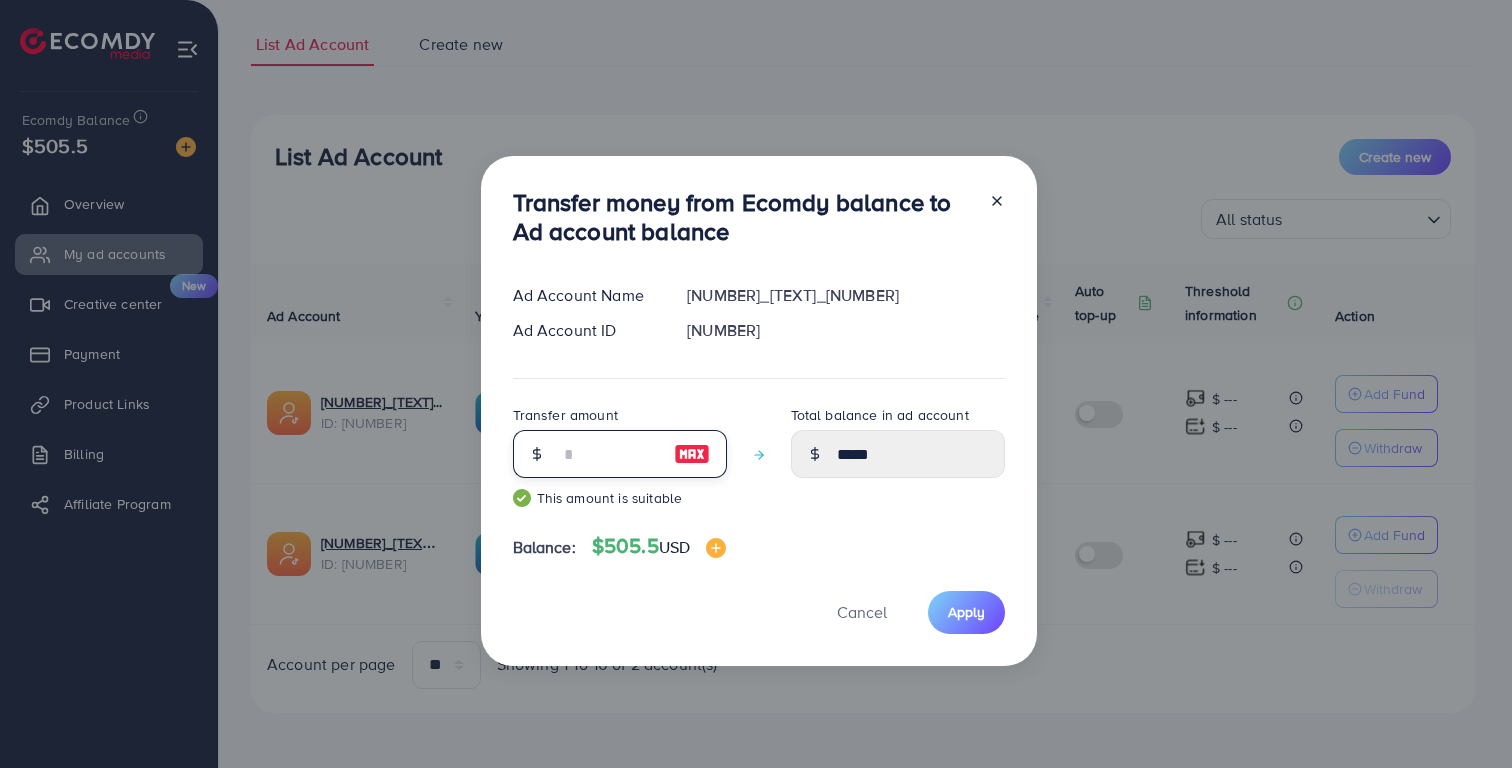 type on "***" 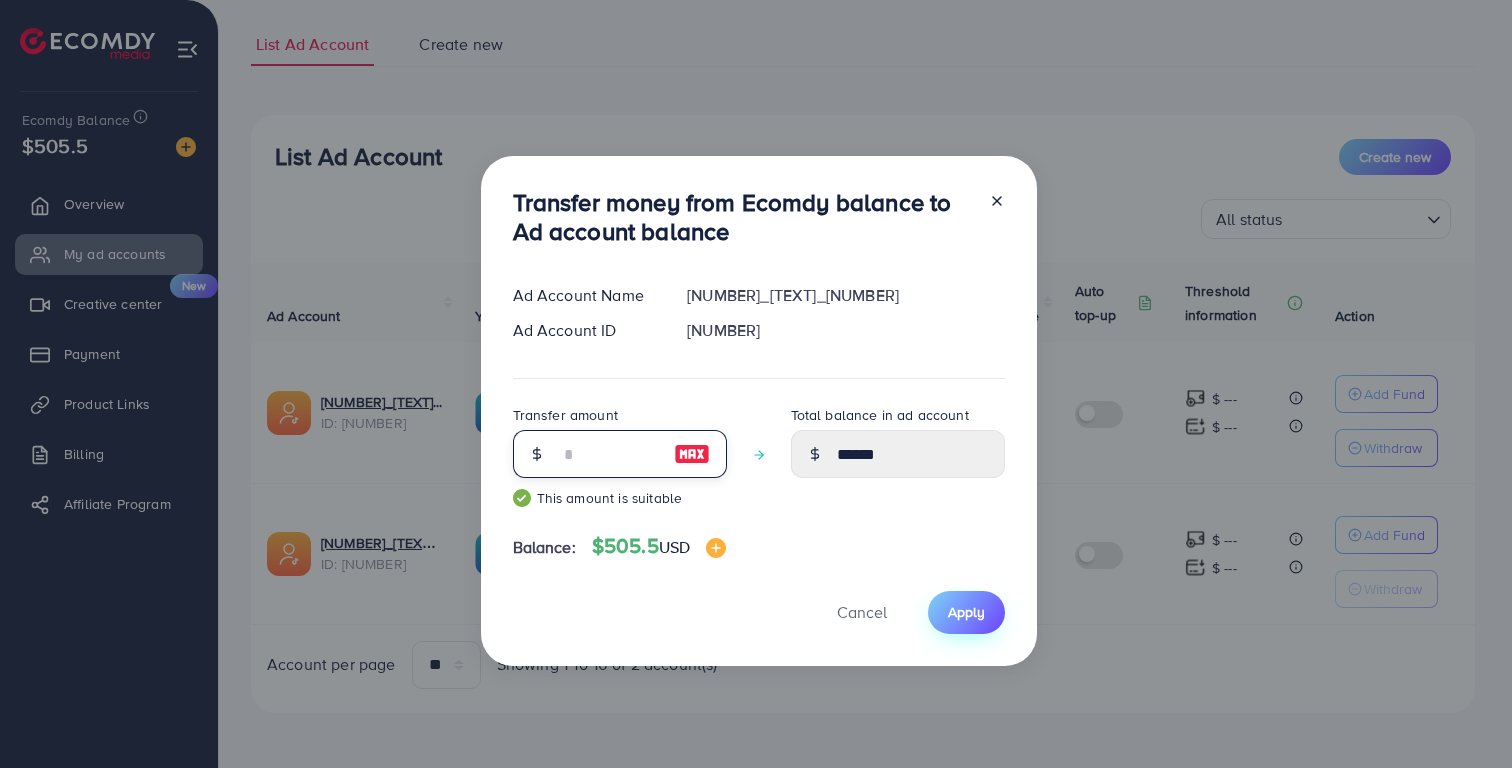 type on "***" 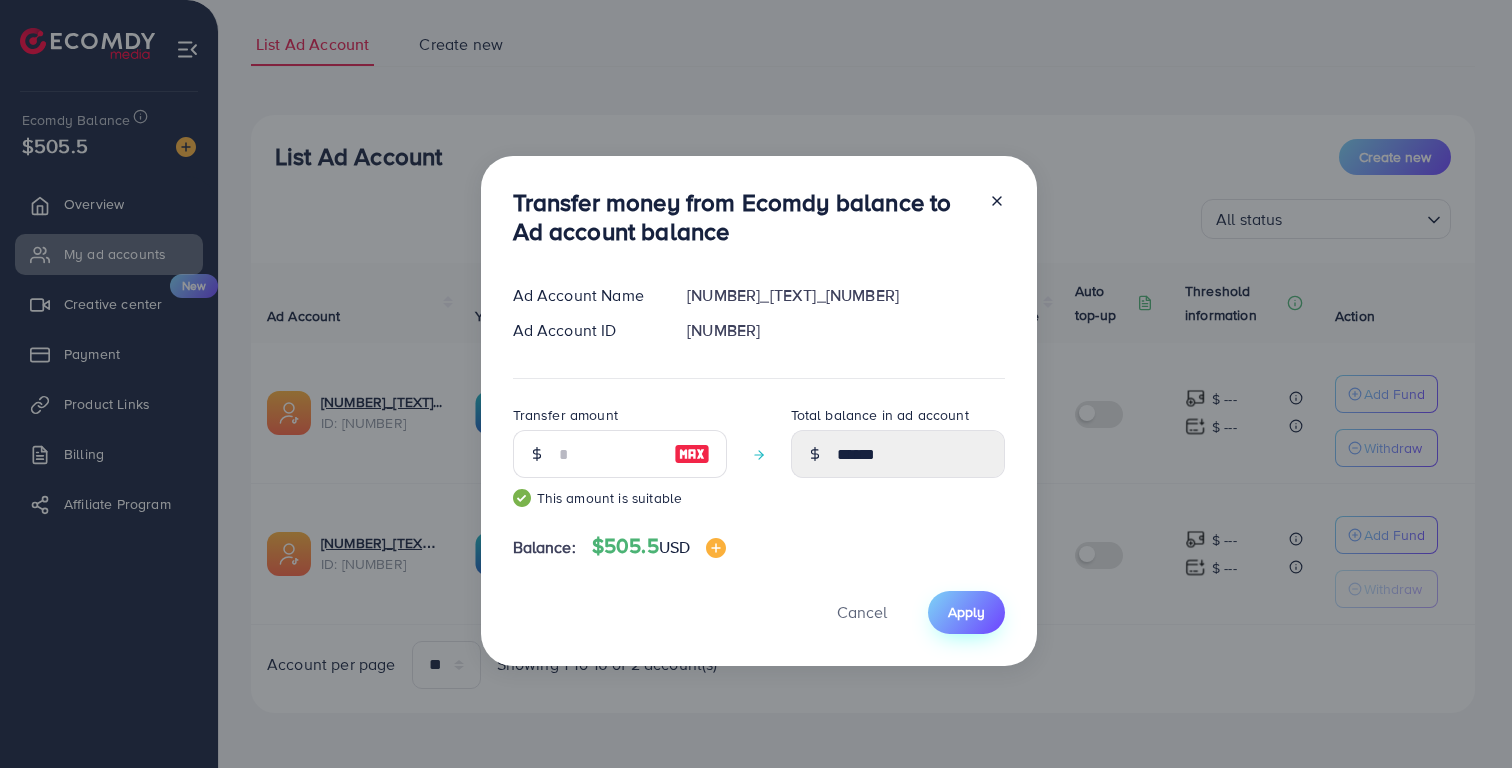 click on "Apply" at bounding box center (966, 612) 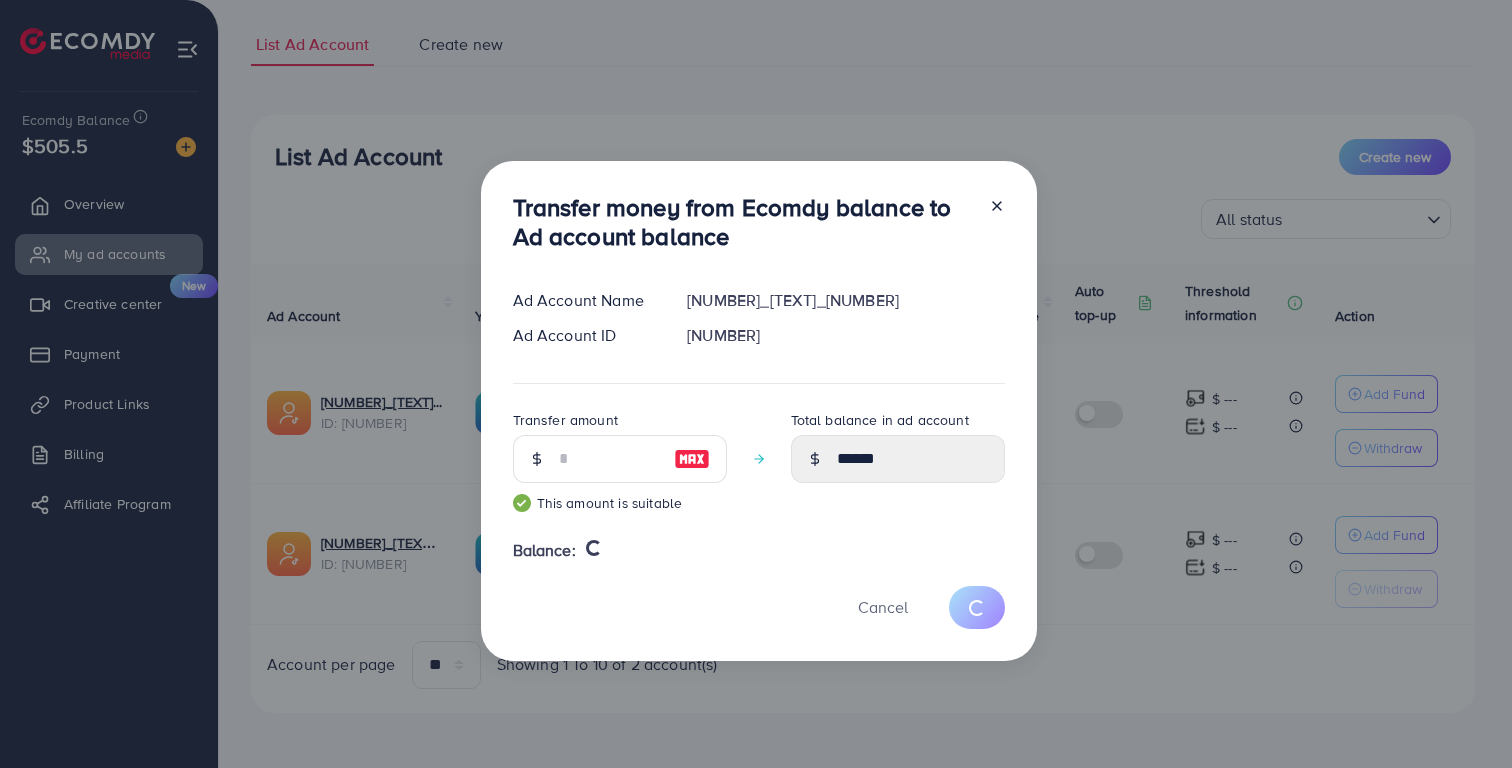 type 